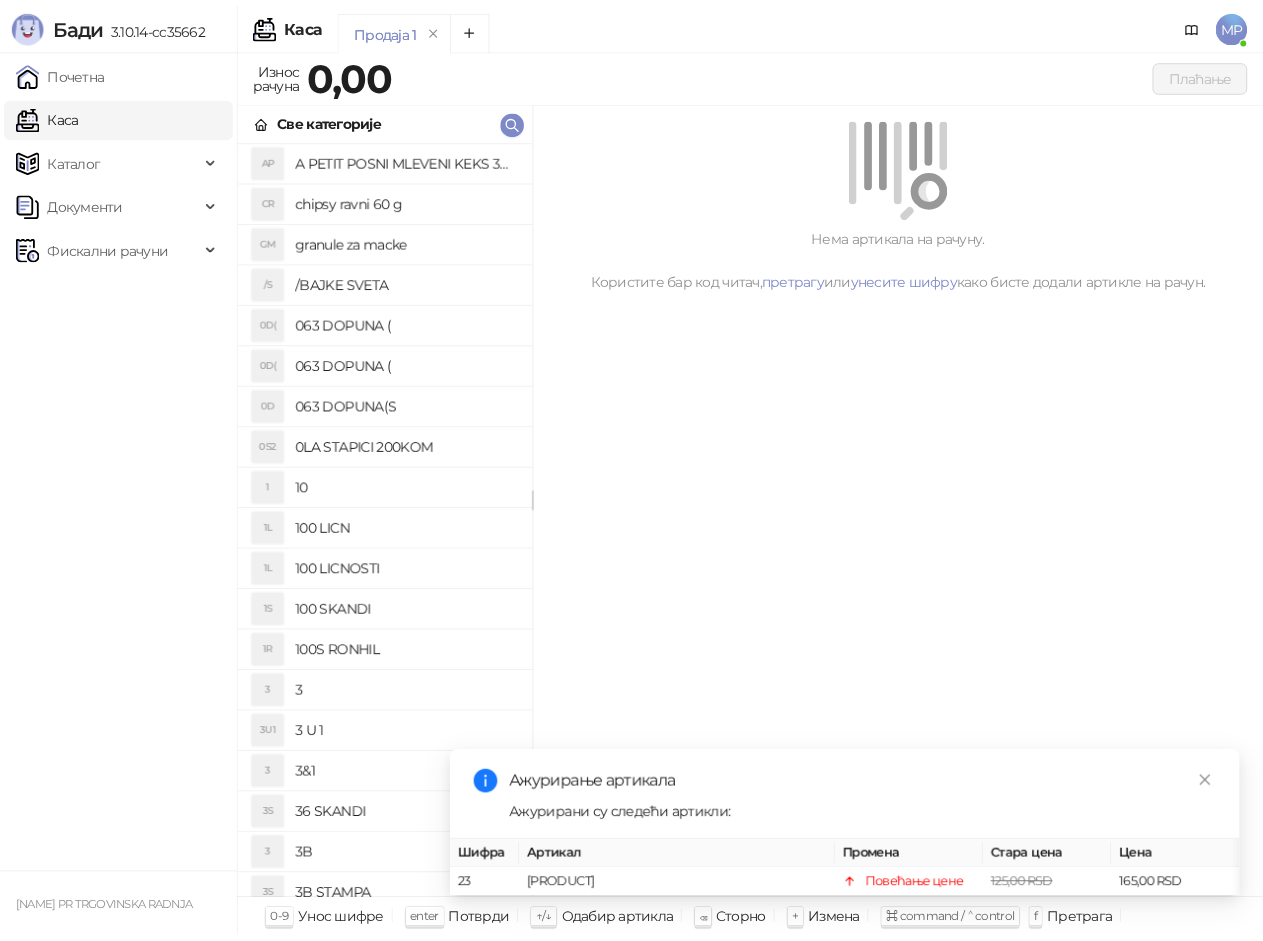 scroll, scrollTop: 0, scrollLeft: 0, axis: both 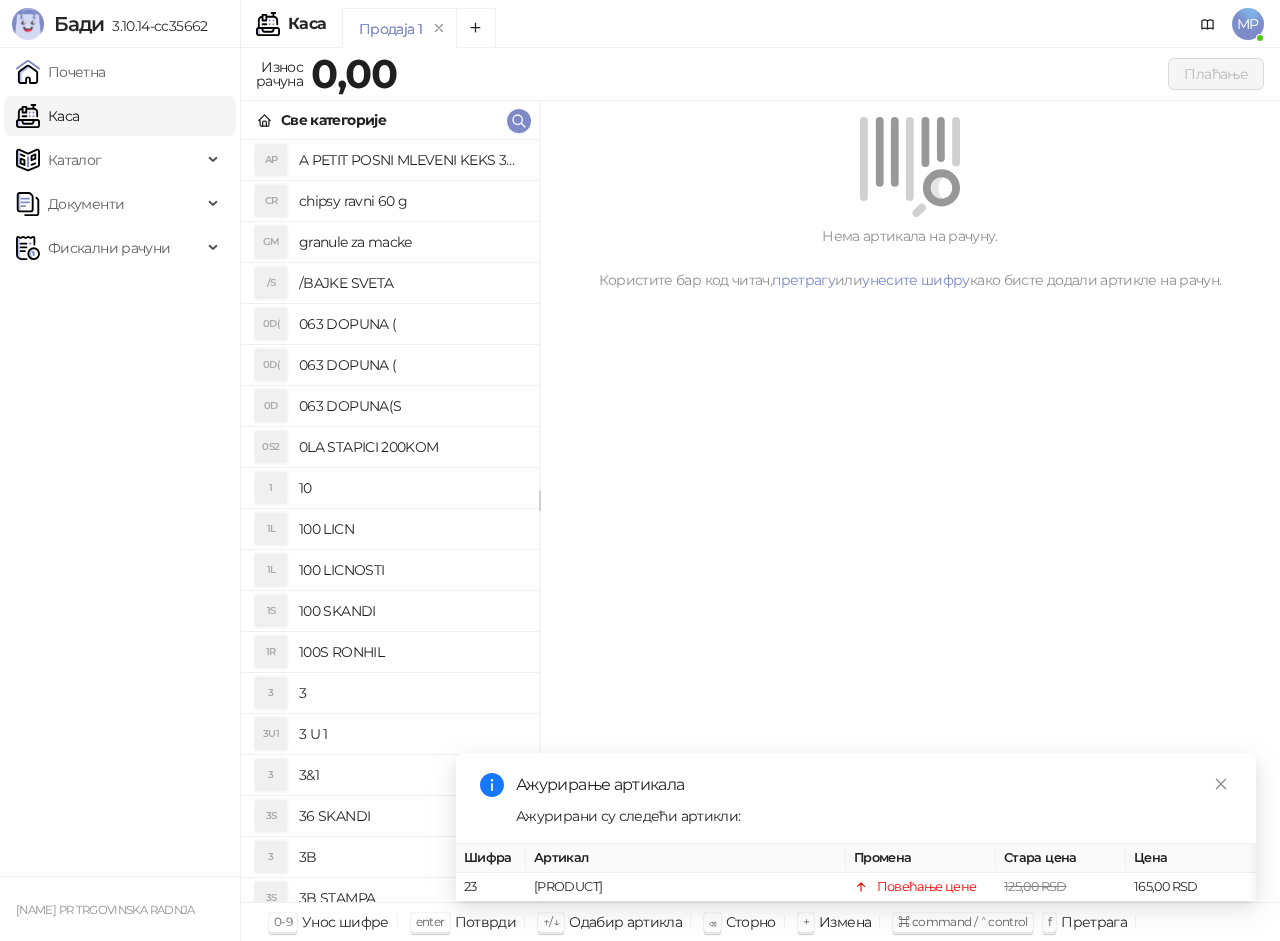 click on "Почетна" at bounding box center (61, 72) 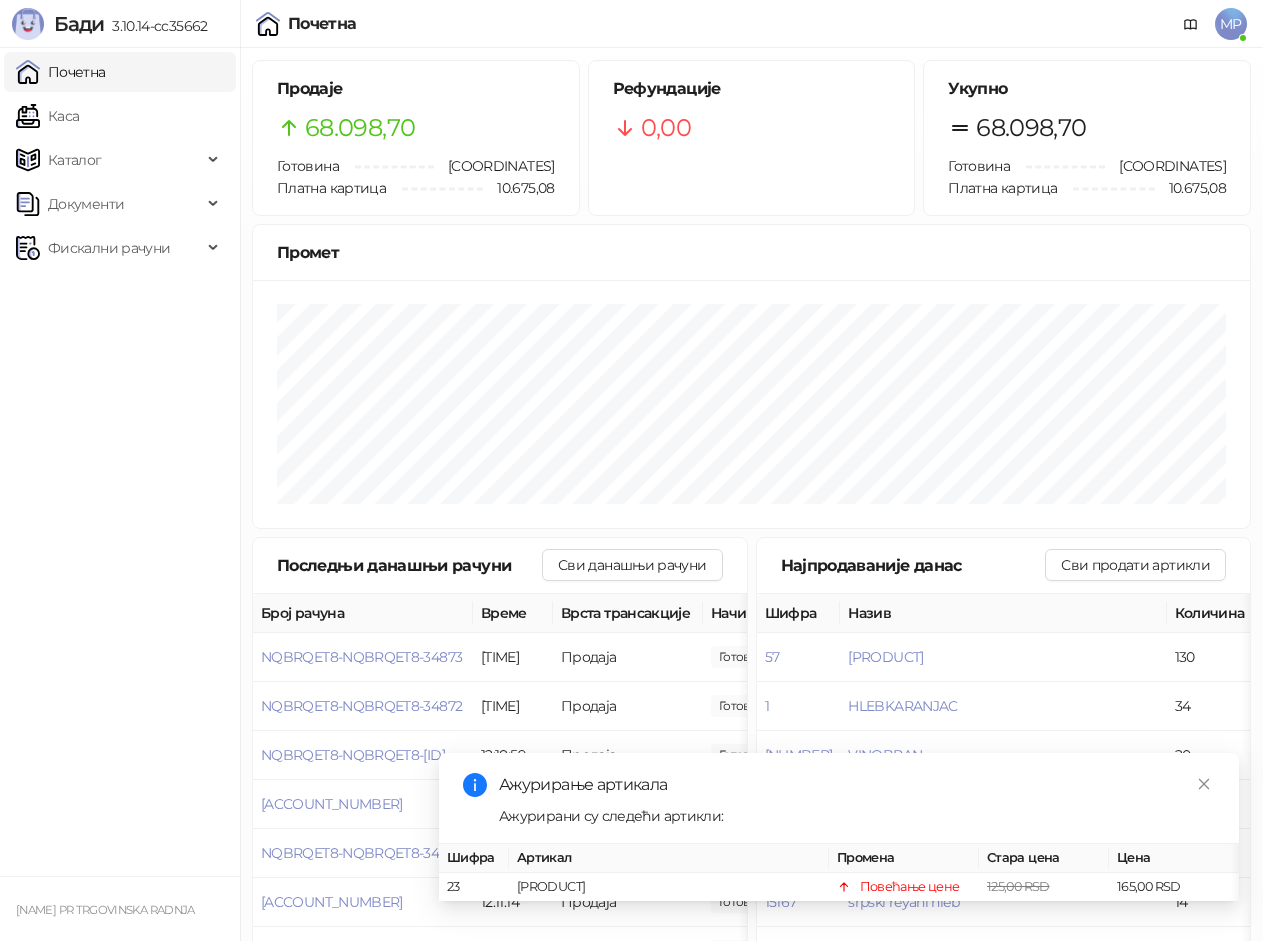 drag, startPoint x: 71, startPoint y: 115, endPoint x: 97, endPoint y: 66, distance: 55.470715 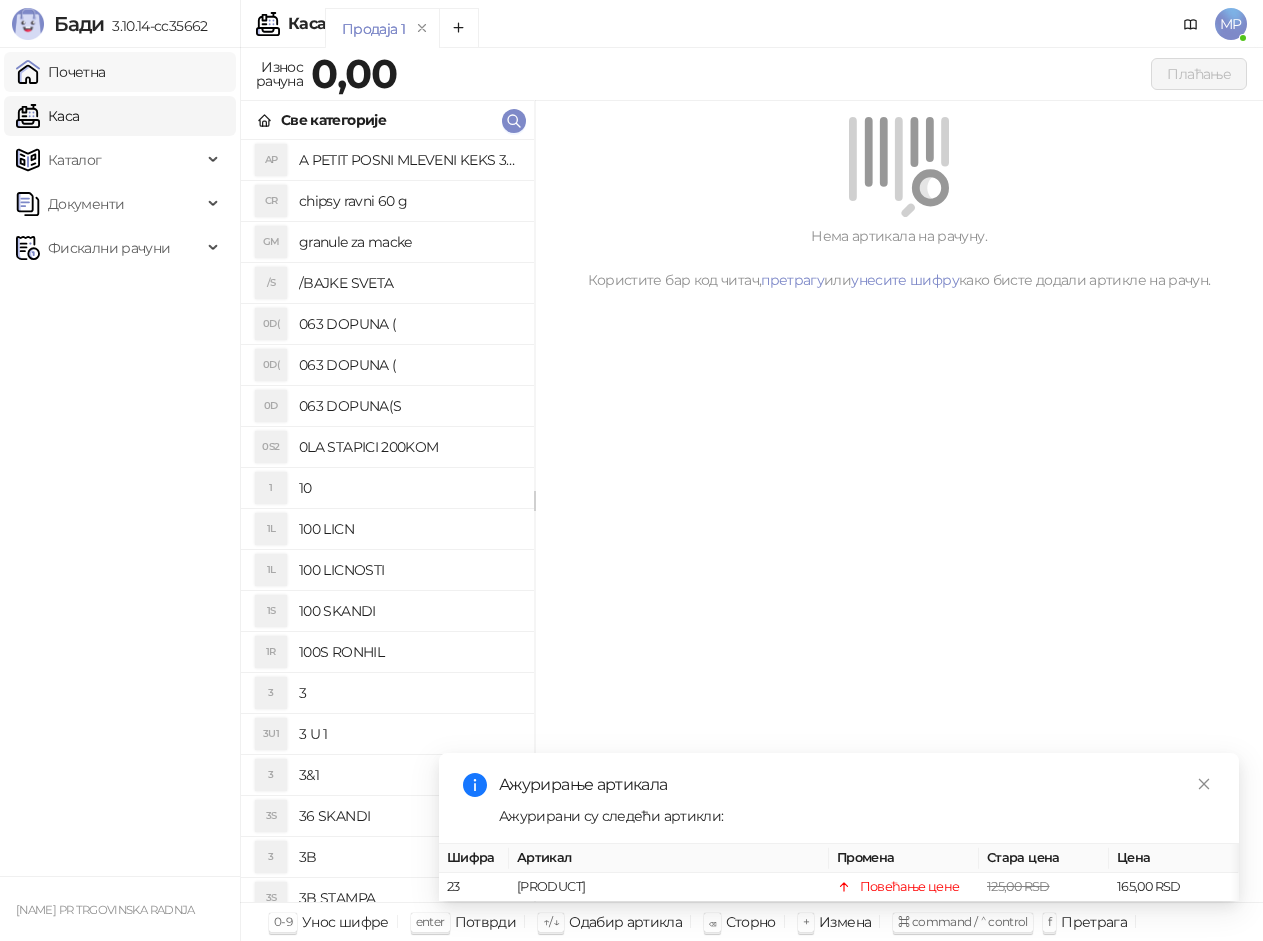 click on "Почетна" at bounding box center [61, 72] 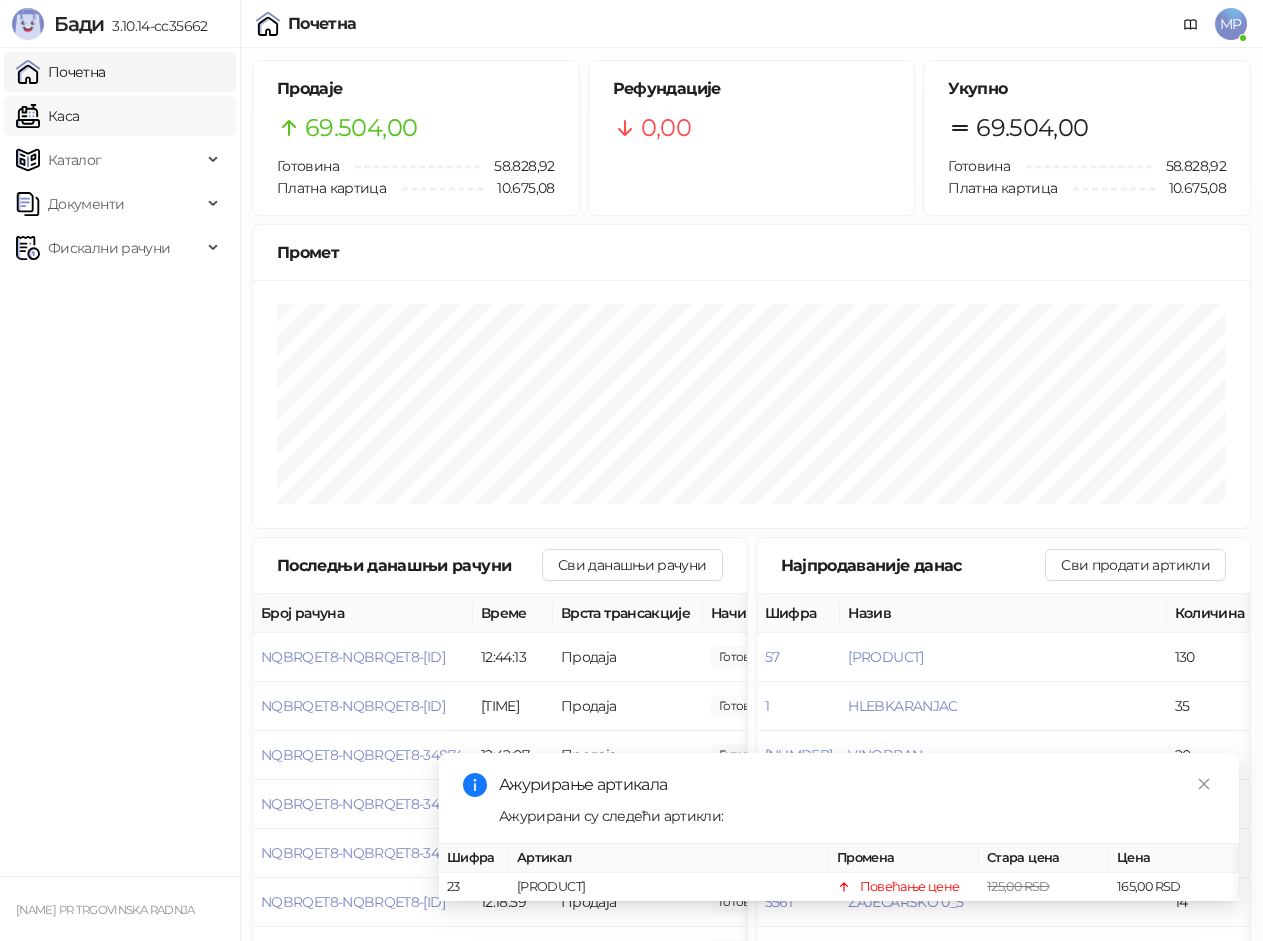click on "Каса" at bounding box center (47, 116) 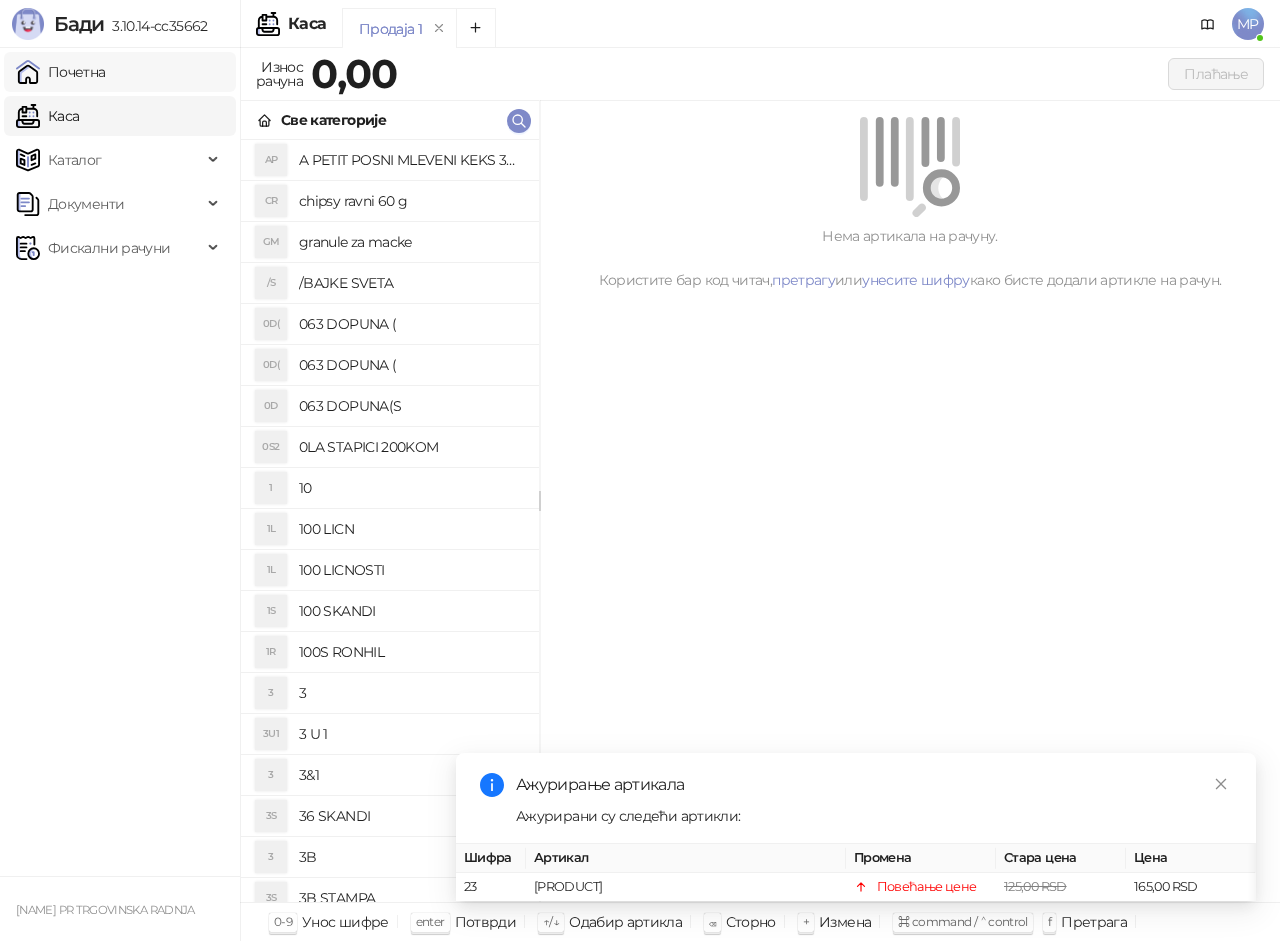 click on "Почетна" at bounding box center (61, 72) 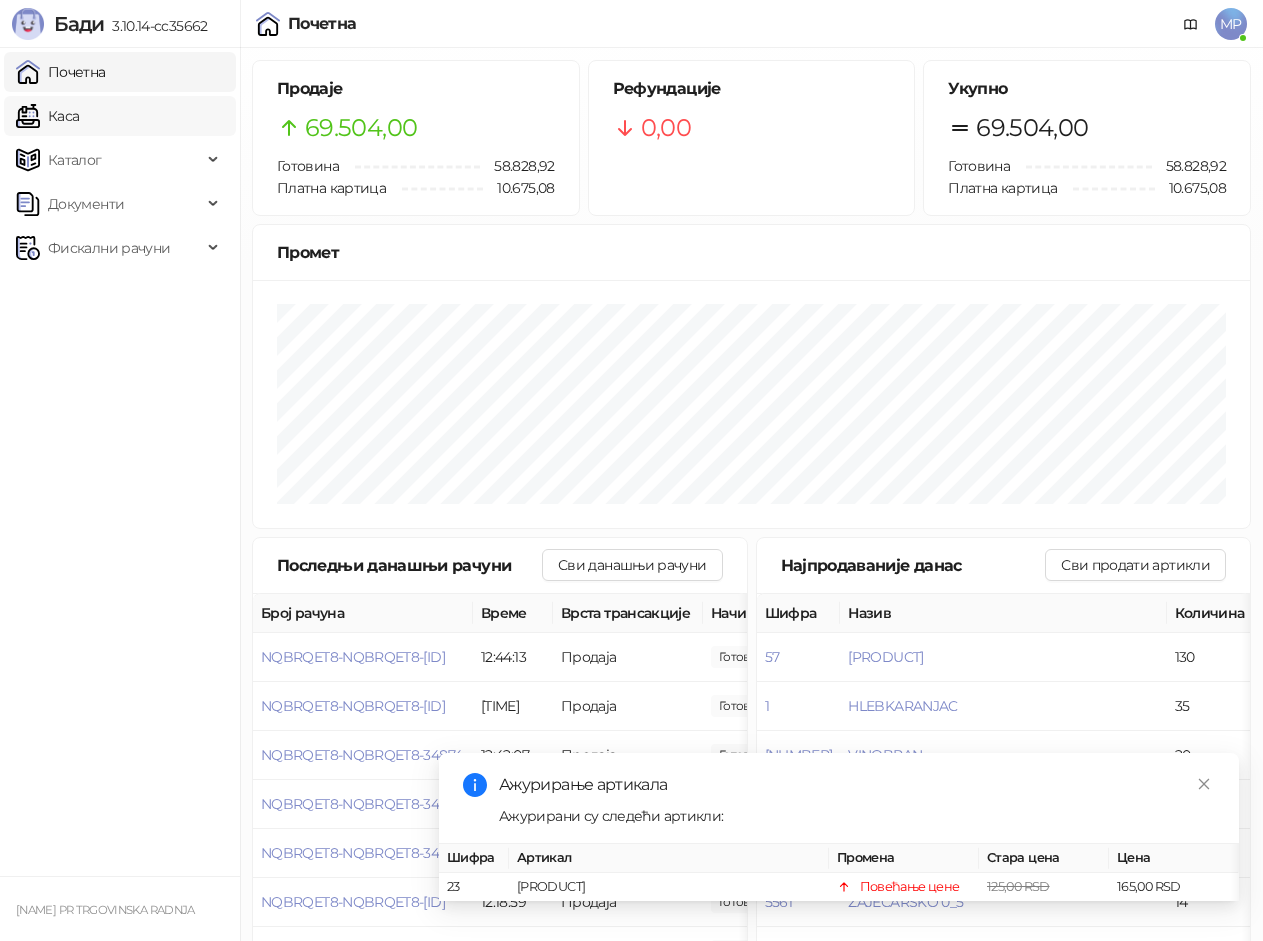 drag, startPoint x: 103, startPoint y: 118, endPoint x: 116, endPoint y: 69, distance: 50.695168 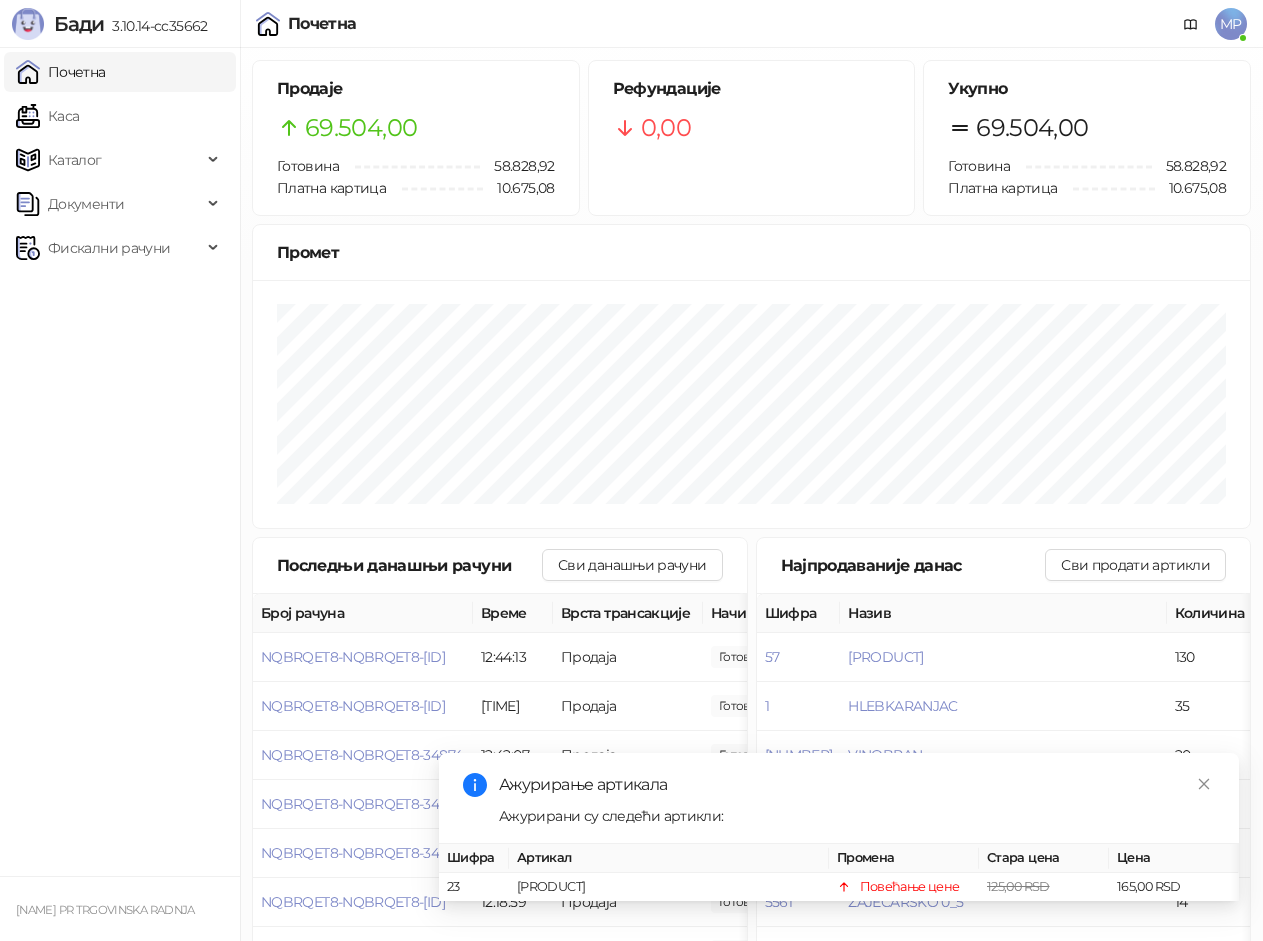 click on "Каса" at bounding box center (47, 116) 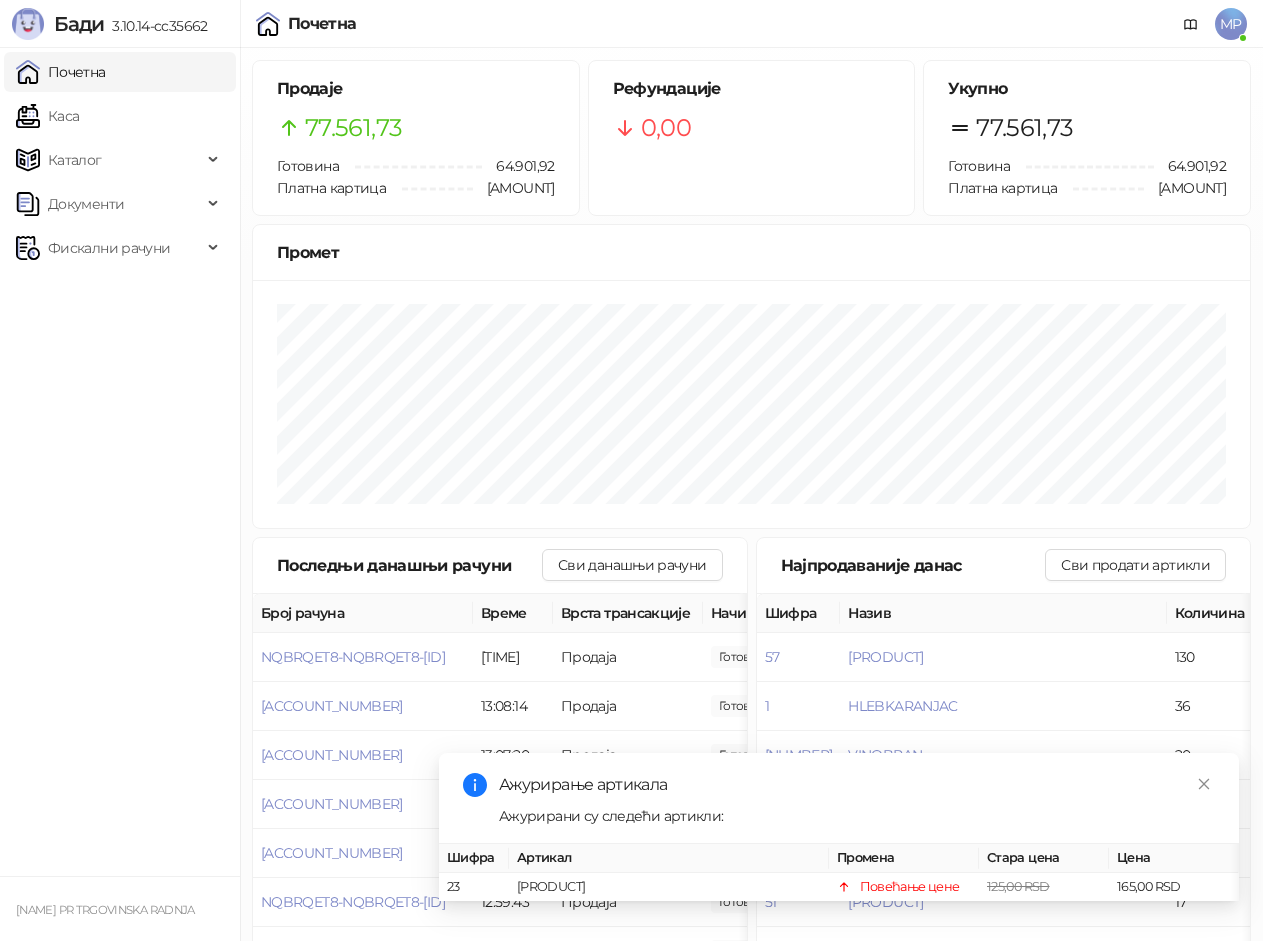 click on "Почетна" at bounding box center [61, 72] 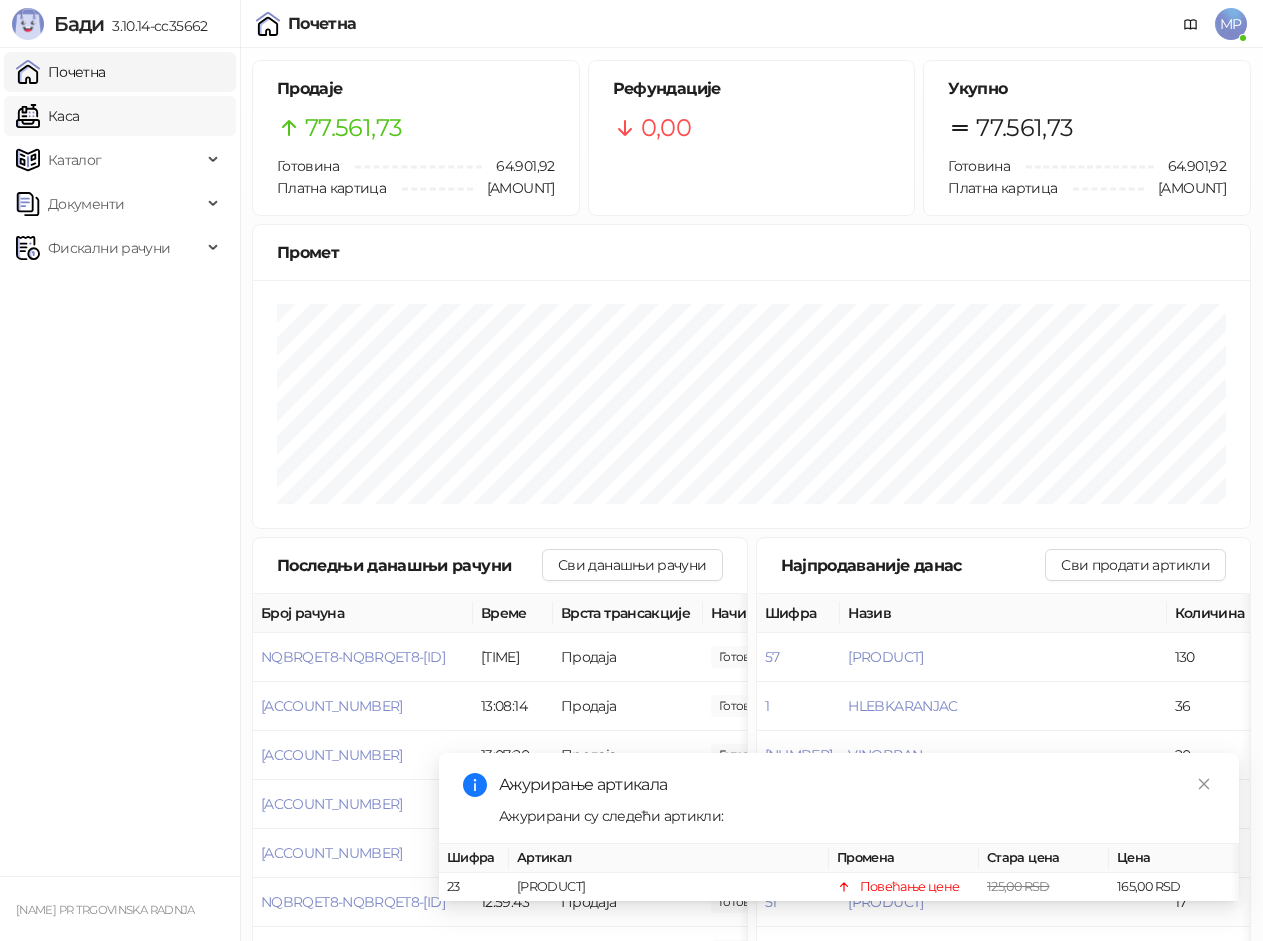 click on "Каса" at bounding box center (47, 116) 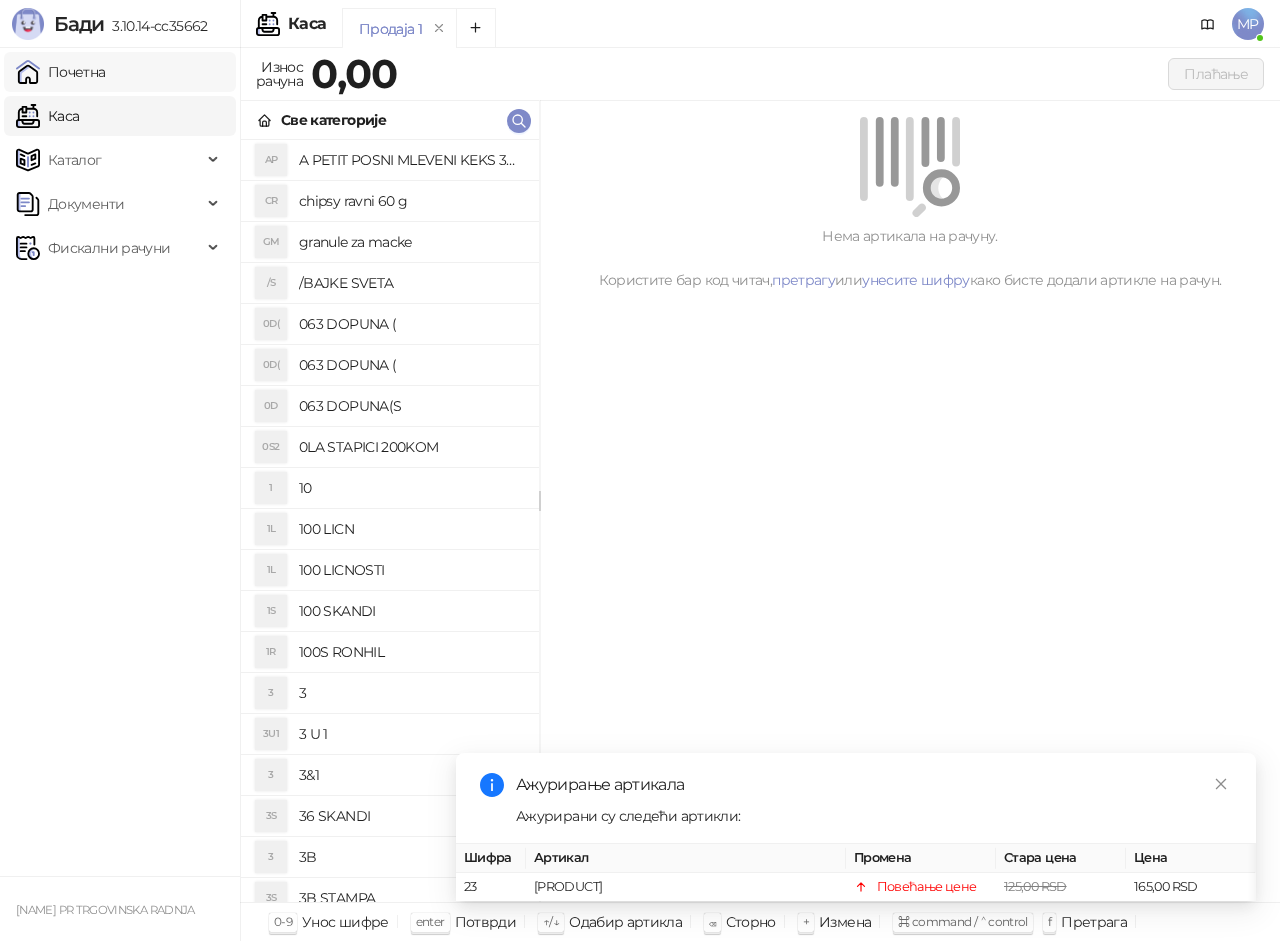 click on "Почетна" at bounding box center [61, 72] 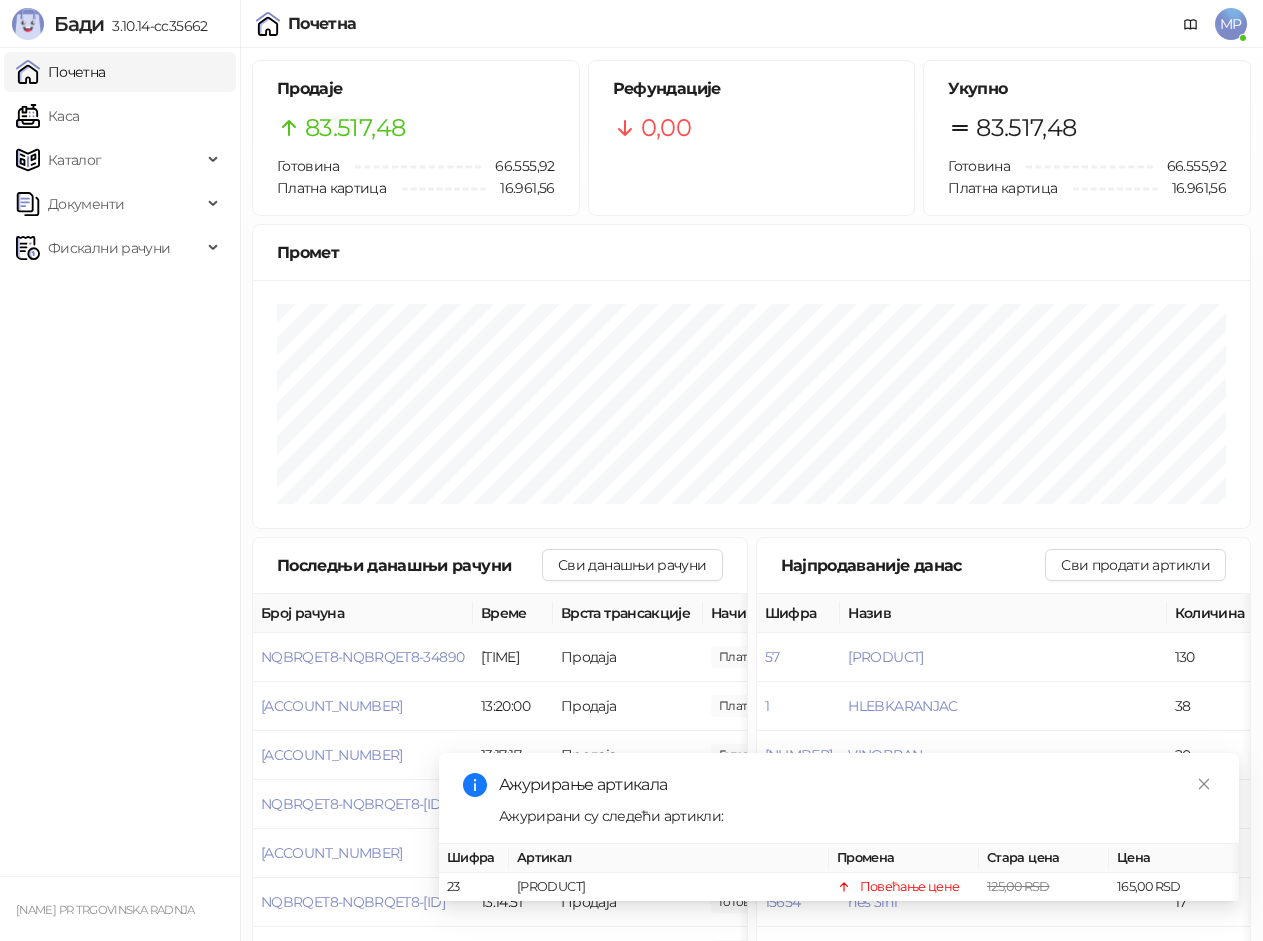 drag, startPoint x: 79, startPoint y: 118, endPoint x: 97, endPoint y: 75, distance: 46.615448 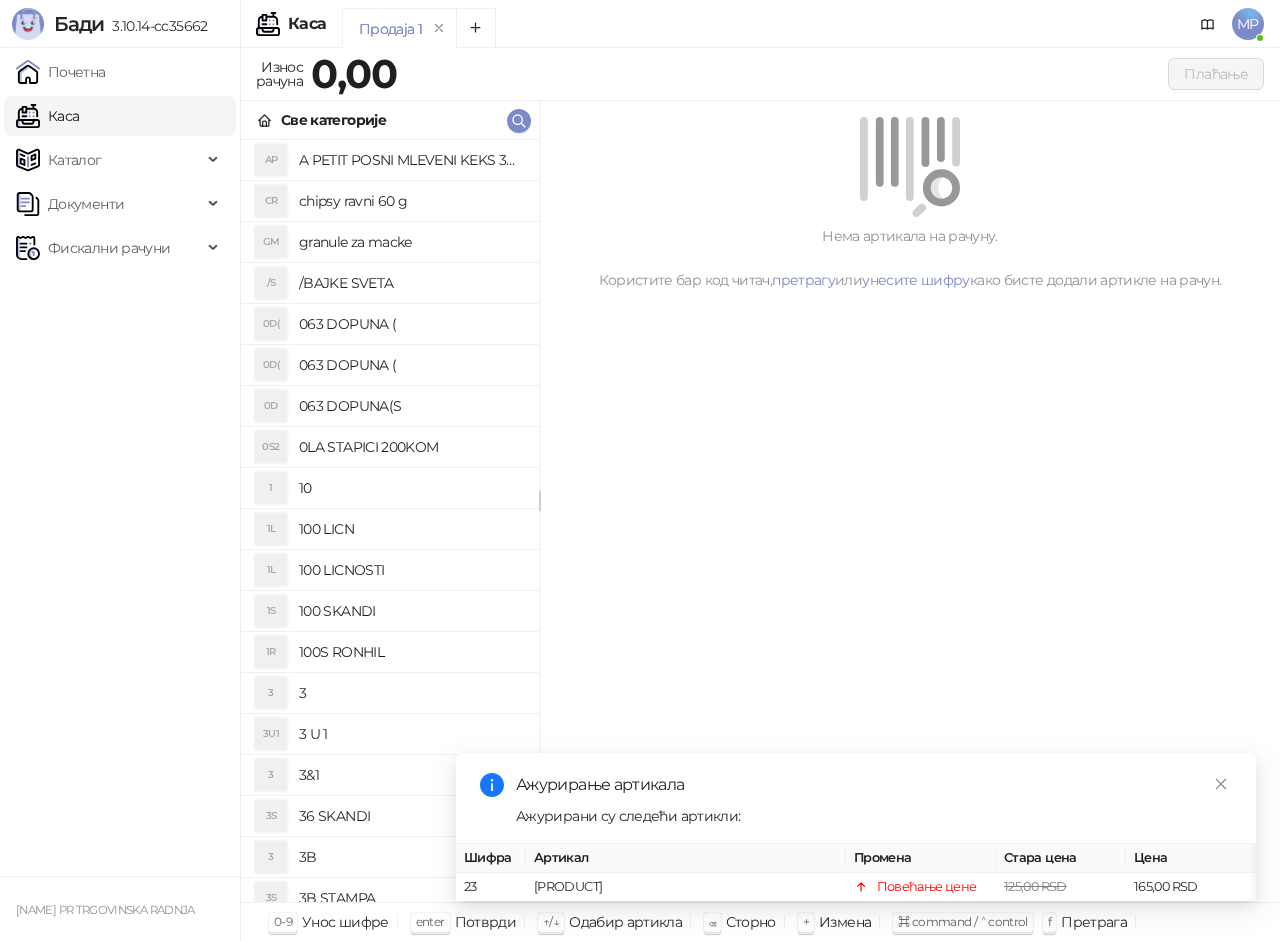 click on "Каса" at bounding box center [47, 116] 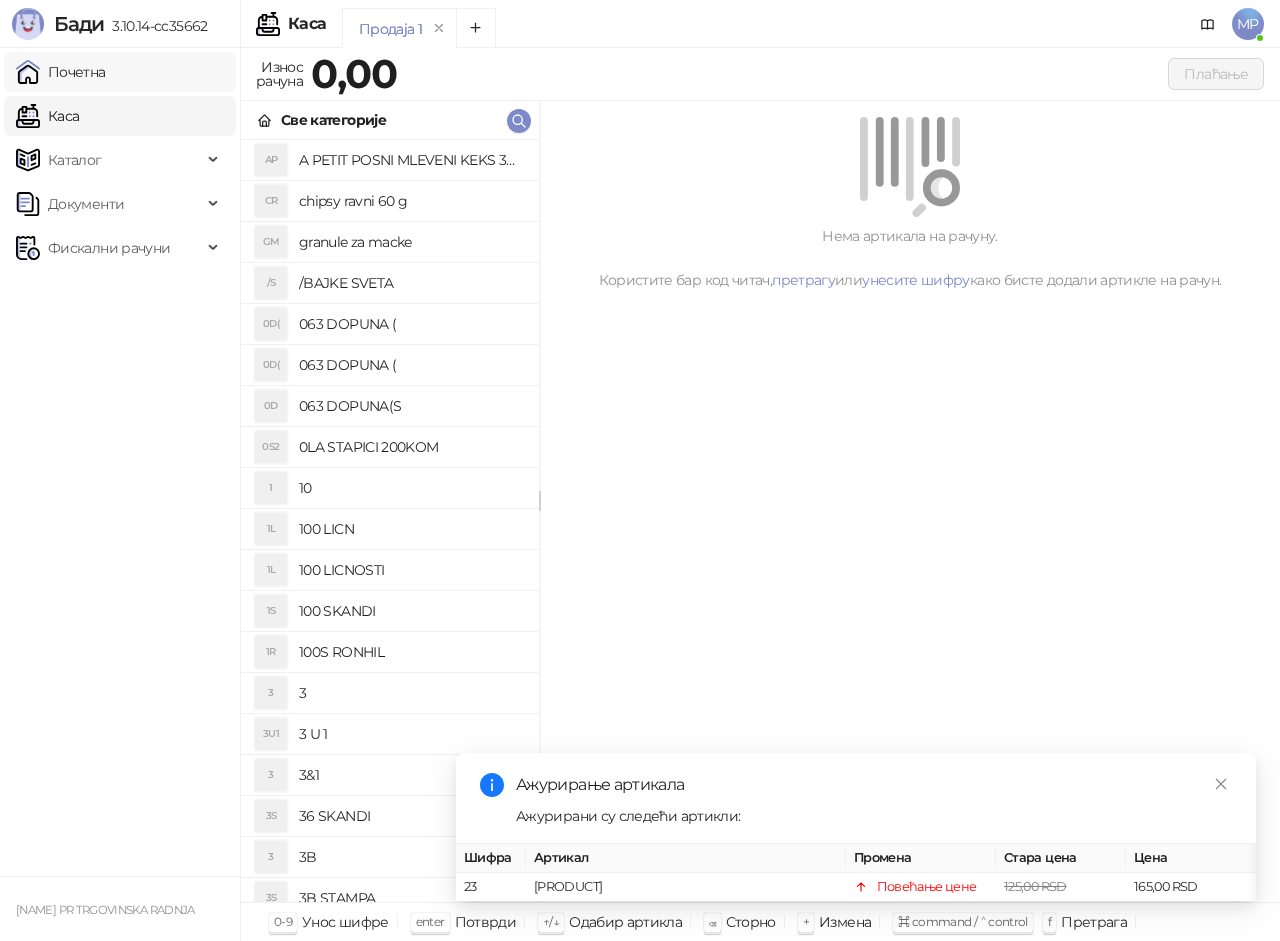 click on "Почетна" at bounding box center (61, 72) 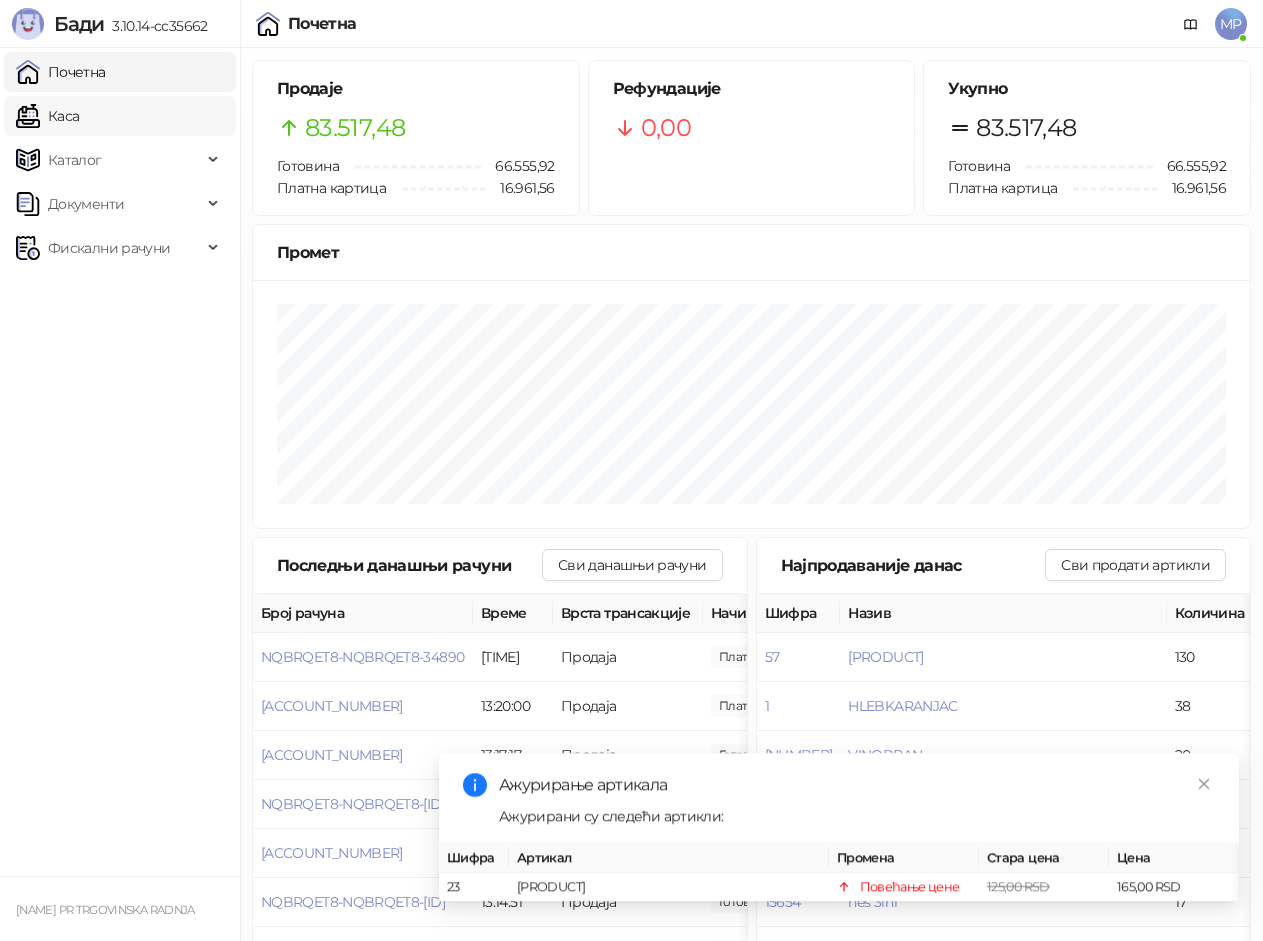 click on "Каса" at bounding box center (47, 116) 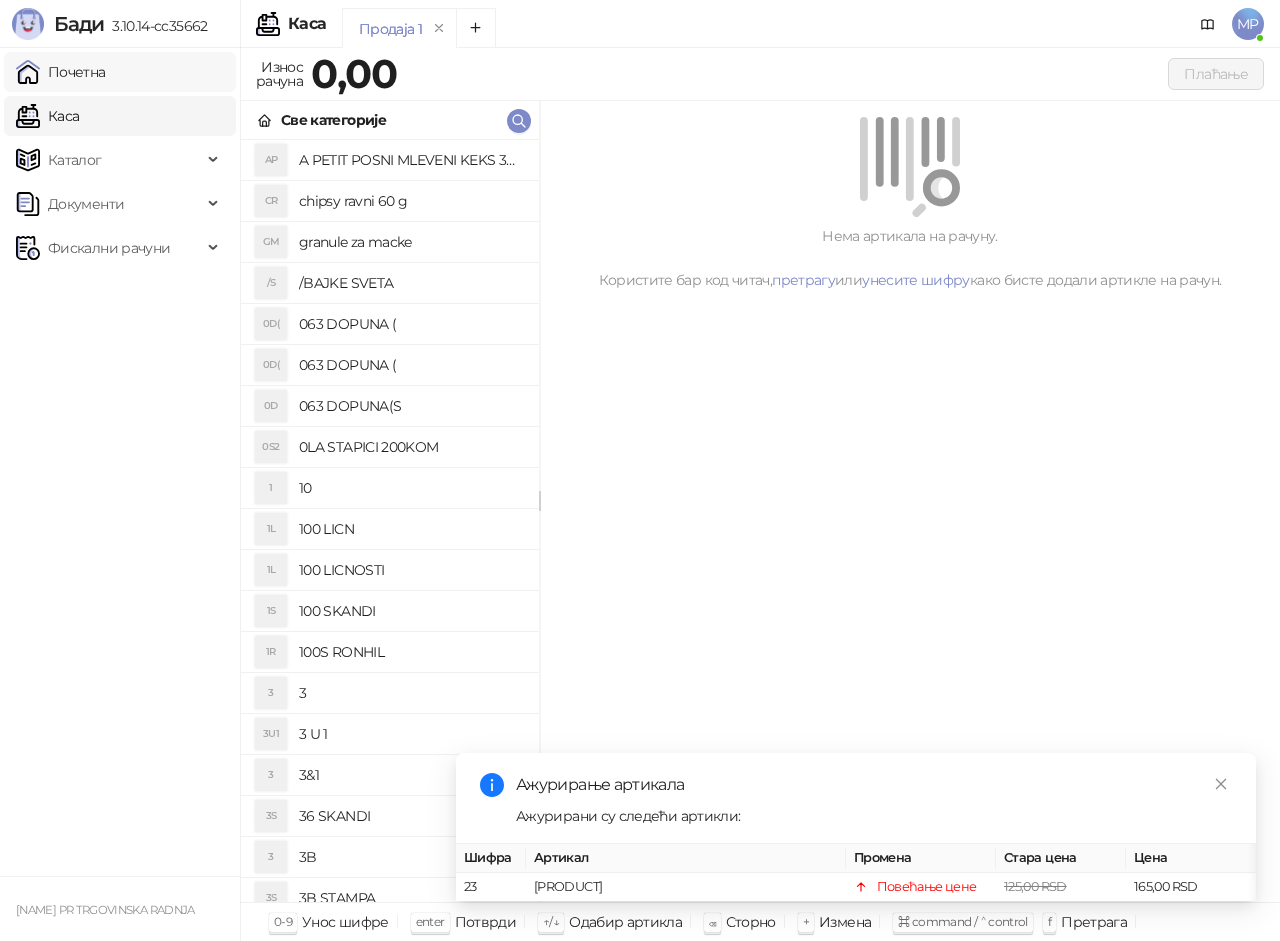 click on "Почетна" at bounding box center (61, 72) 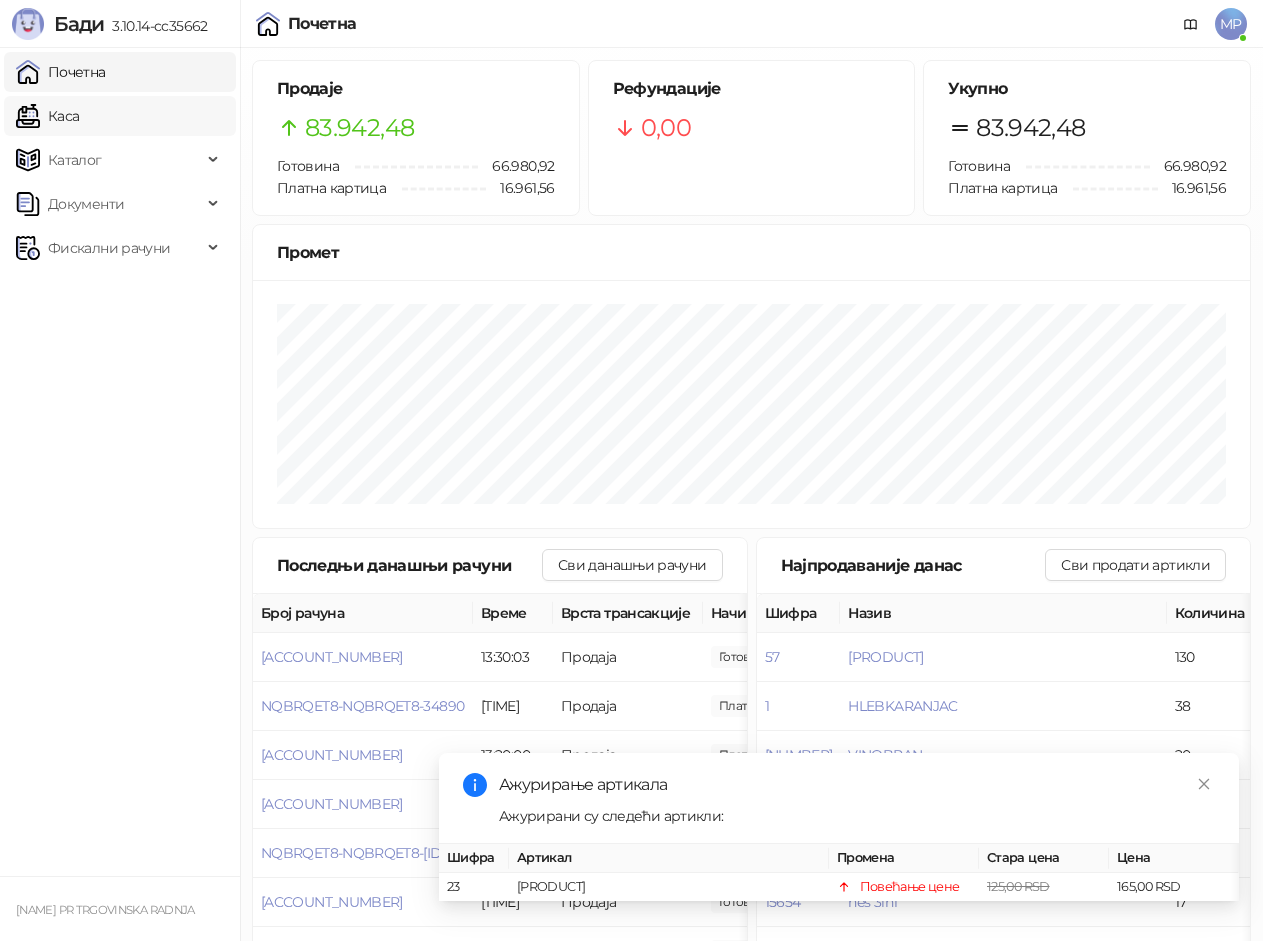 click on "Каса" at bounding box center [47, 116] 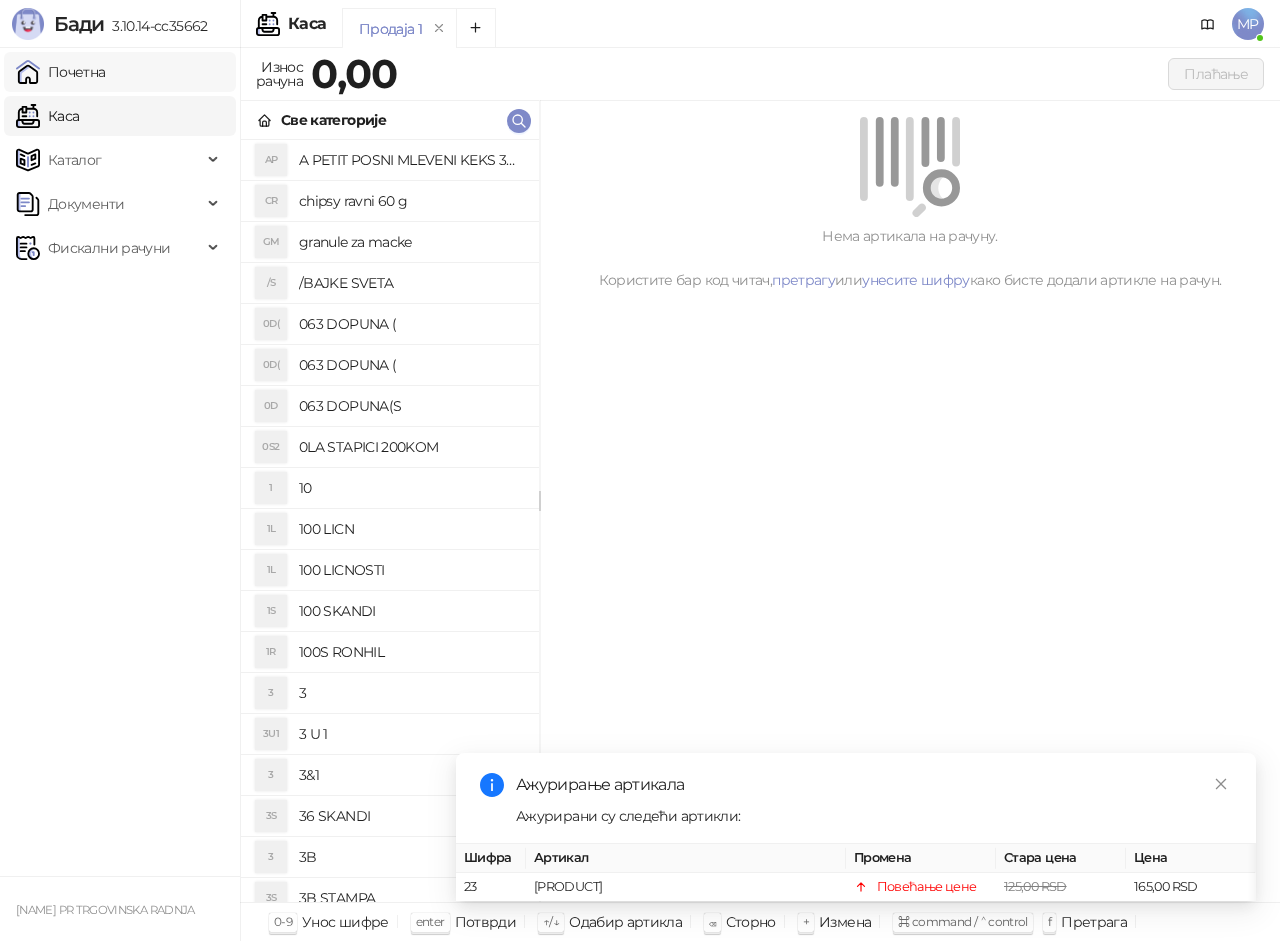 click on "Почетна" at bounding box center (61, 72) 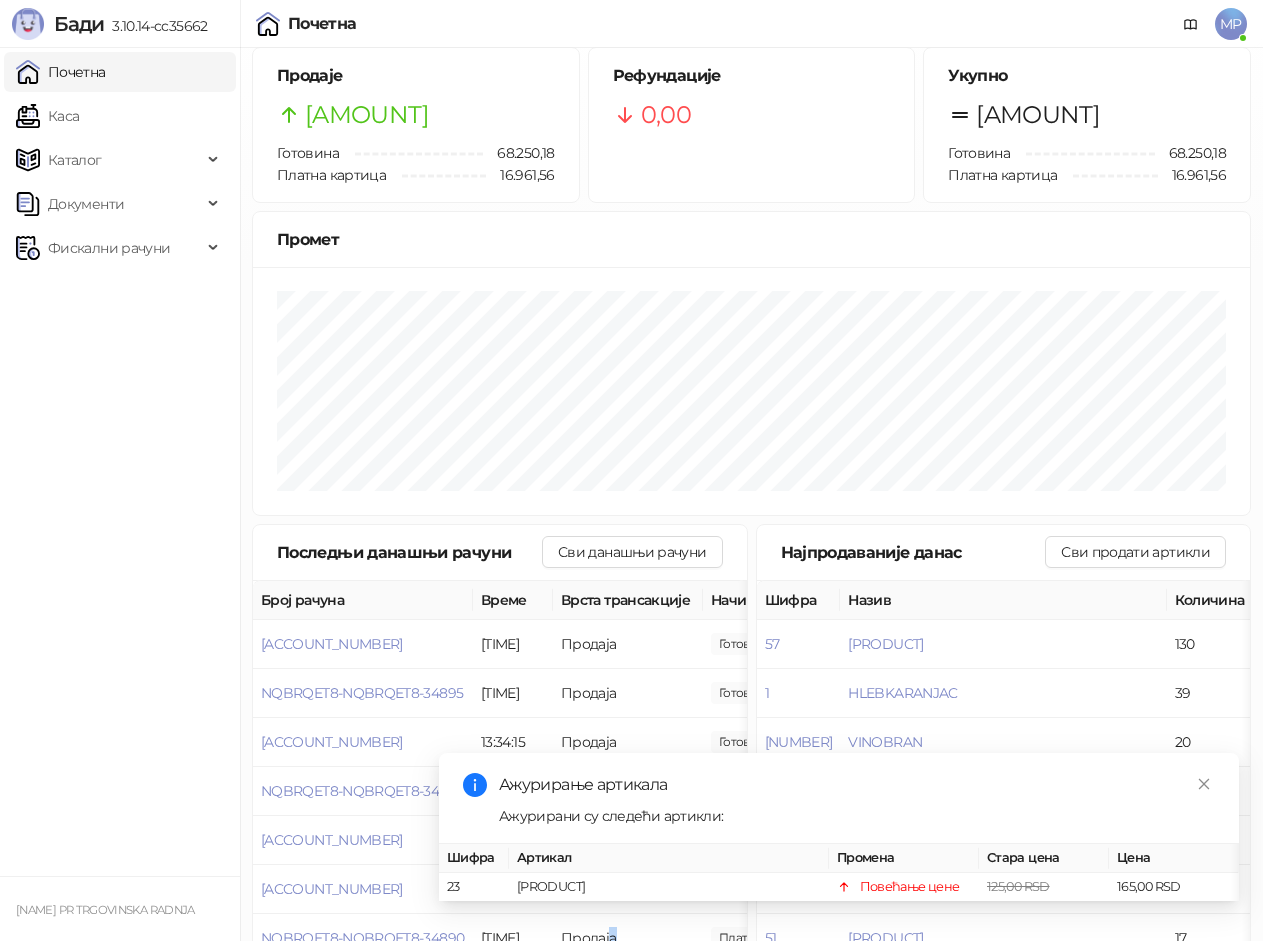click on "Бади 3.10.14-cc35662 Почетна Каса Каталог Документи Фискални рачуни [NAME] PR TRGOVINSKA RADNJA Почетна MP Продаје 85.211,74 Готовина 68.250,18 Платна картица 16.961,56 Рефундације 0,00 Укупно 85.211,74 Готовина 68.250,18 Платна картица 16.961,56 Промет 23.Јул
Претходна година :
91.793,38 RSD
Претходни месец :
118.335,92 RSD
Последњи данашњи рачуни Сви данашњи рачуни Број рачуна Време Врста трансакције Начини плаћања Износ           NQBRQET8-NQBRQET8-34896 13:35:12 Продаја Готовина 159,00 RSD NQBRQET8-NQBRQET8-34895 13:34:46 Продаја Готовина 60,00 RSD NQBRQET8-NQBRQET8-34894 13:34:15 Продаја Готовина 122,00 RSD   1" at bounding box center [631, 555] 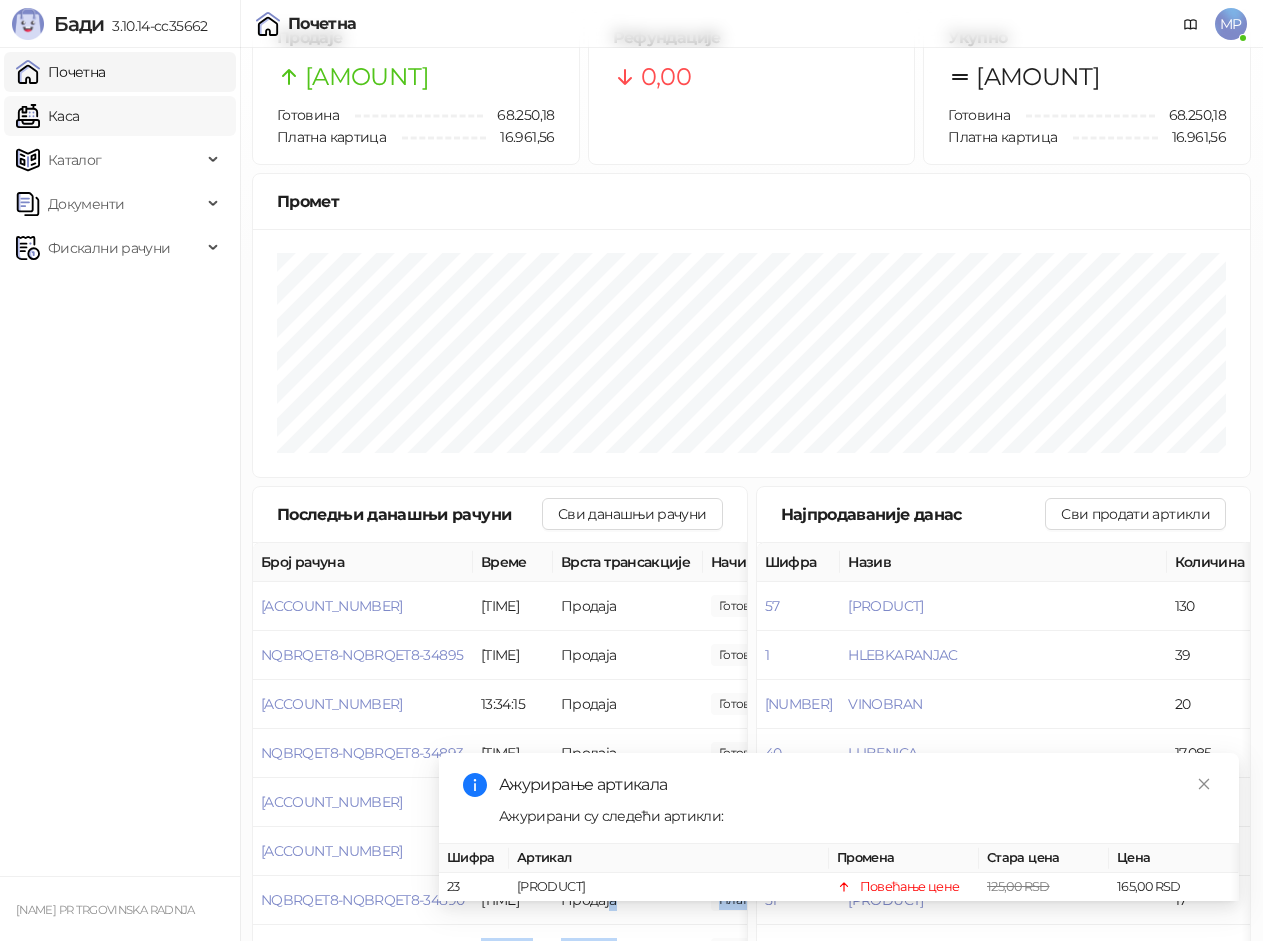 click on "Каса" at bounding box center (47, 116) 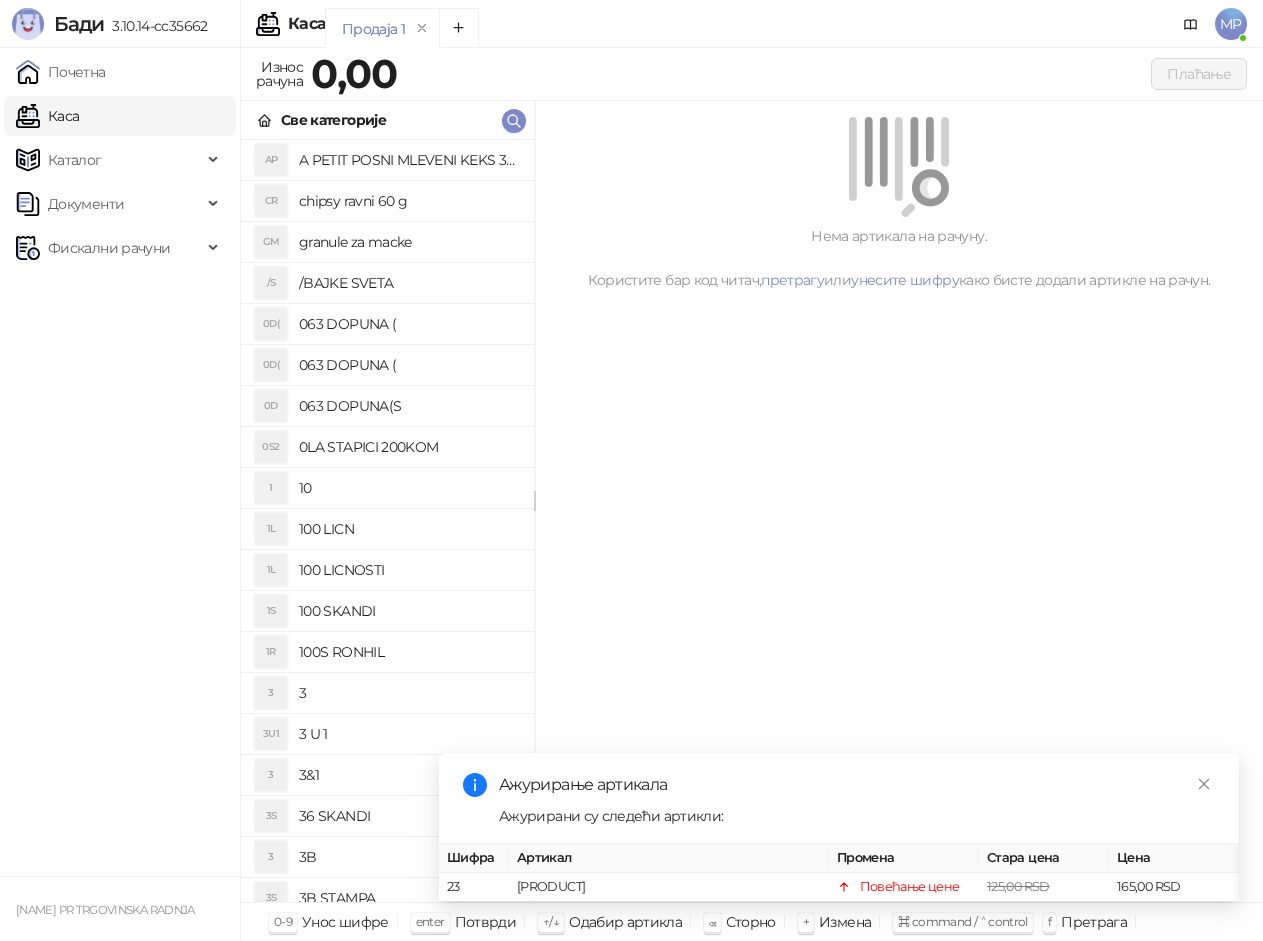 scroll, scrollTop: 0, scrollLeft: 0, axis: both 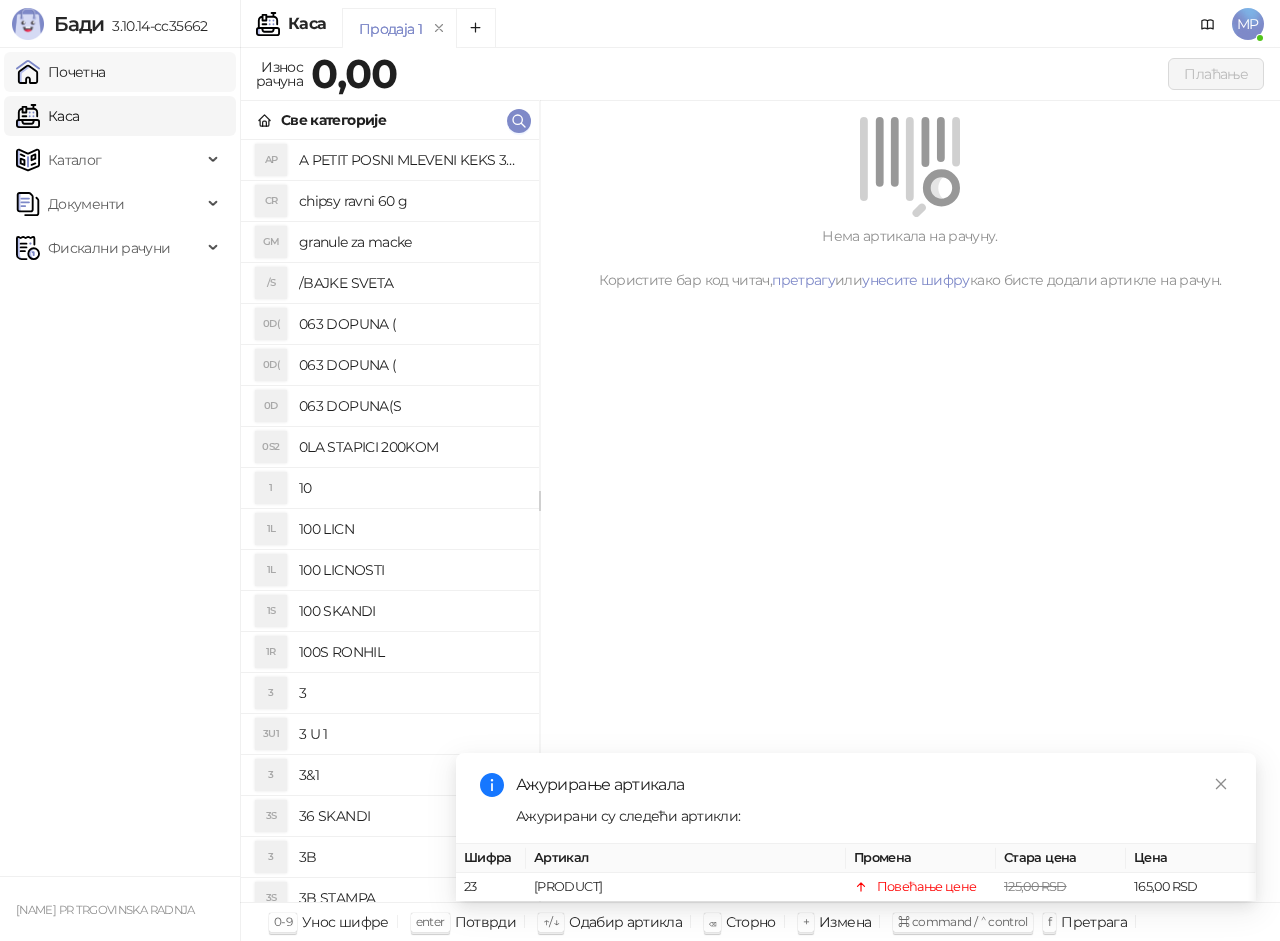 click on "Почетна" at bounding box center (61, 72) 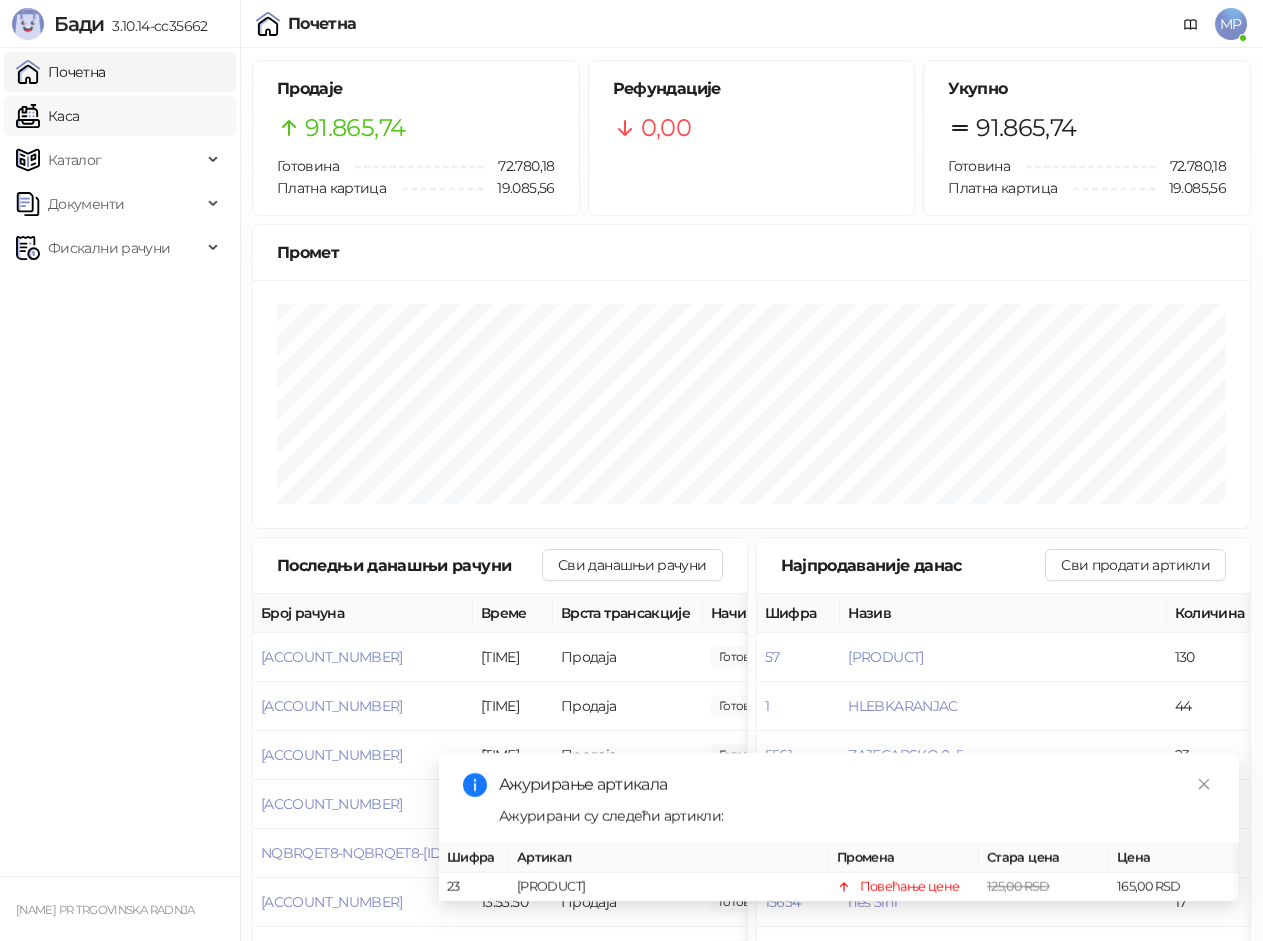click on "Каса" at bounding box center (47, 116) 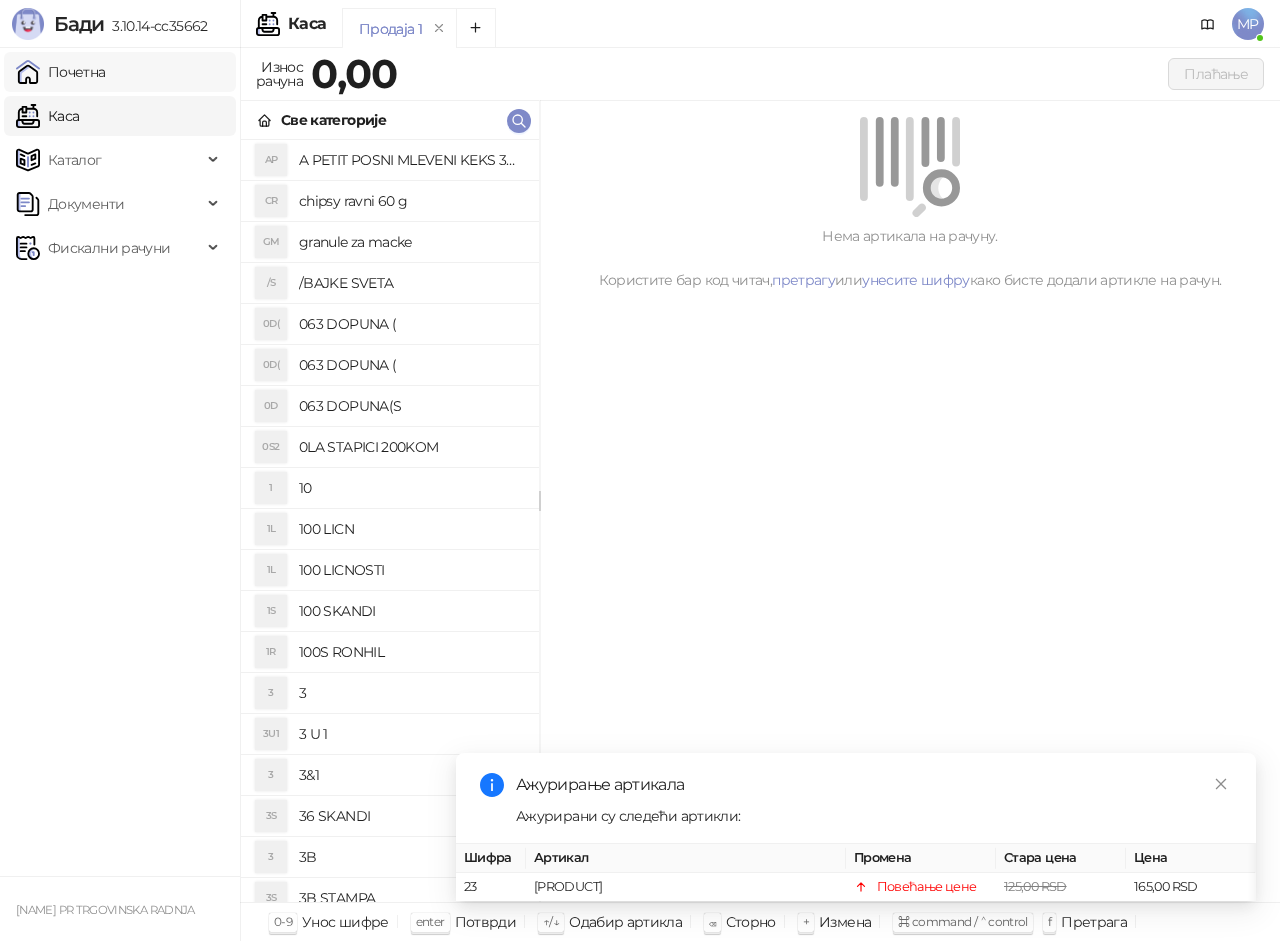 click on "Почетна" at bounding box center (61, 72) 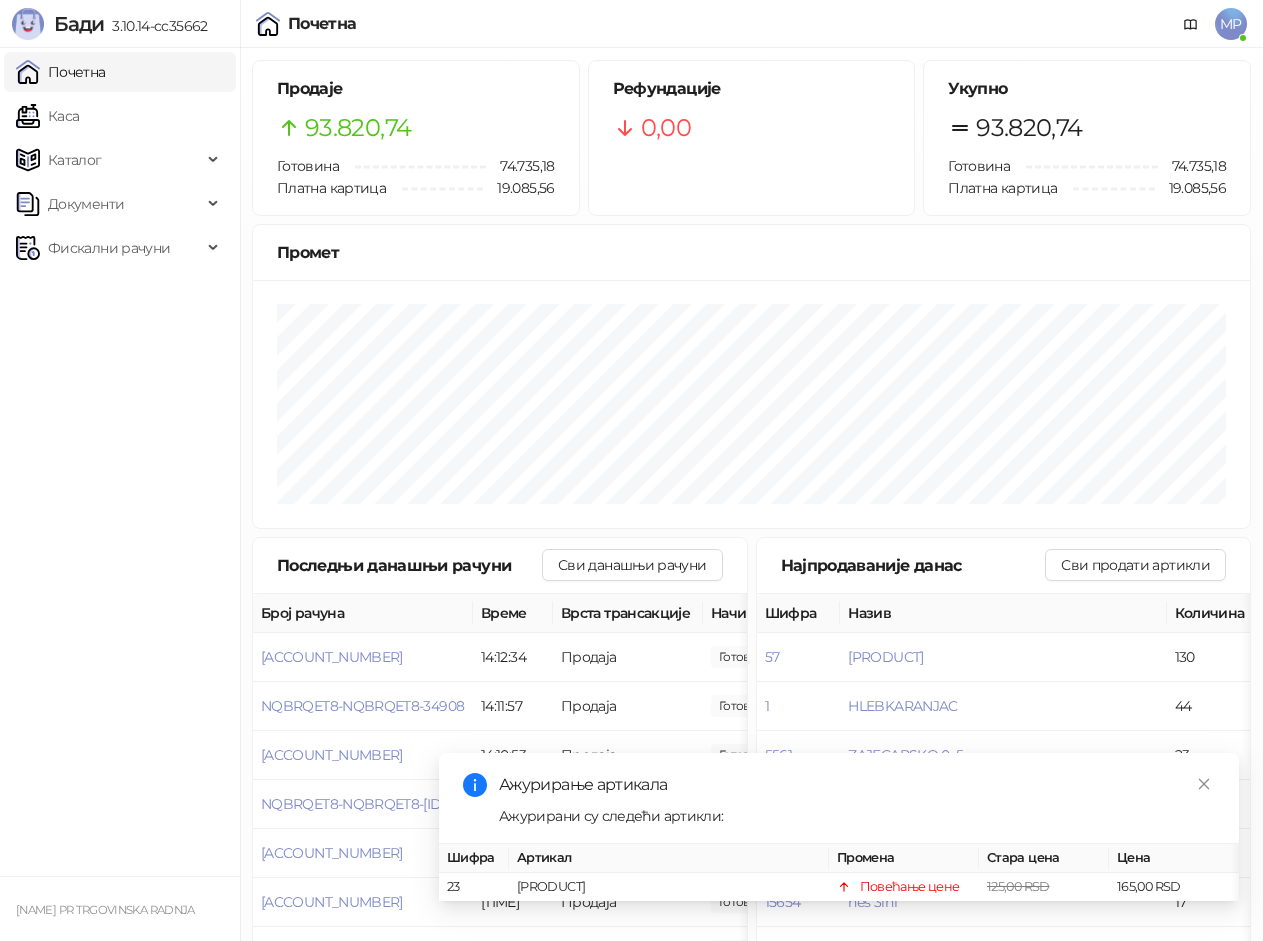 drag, startPoint x: 167, startPoint y: 118, endPoint x: 144, endPoint y: 74, distance: 49.648766 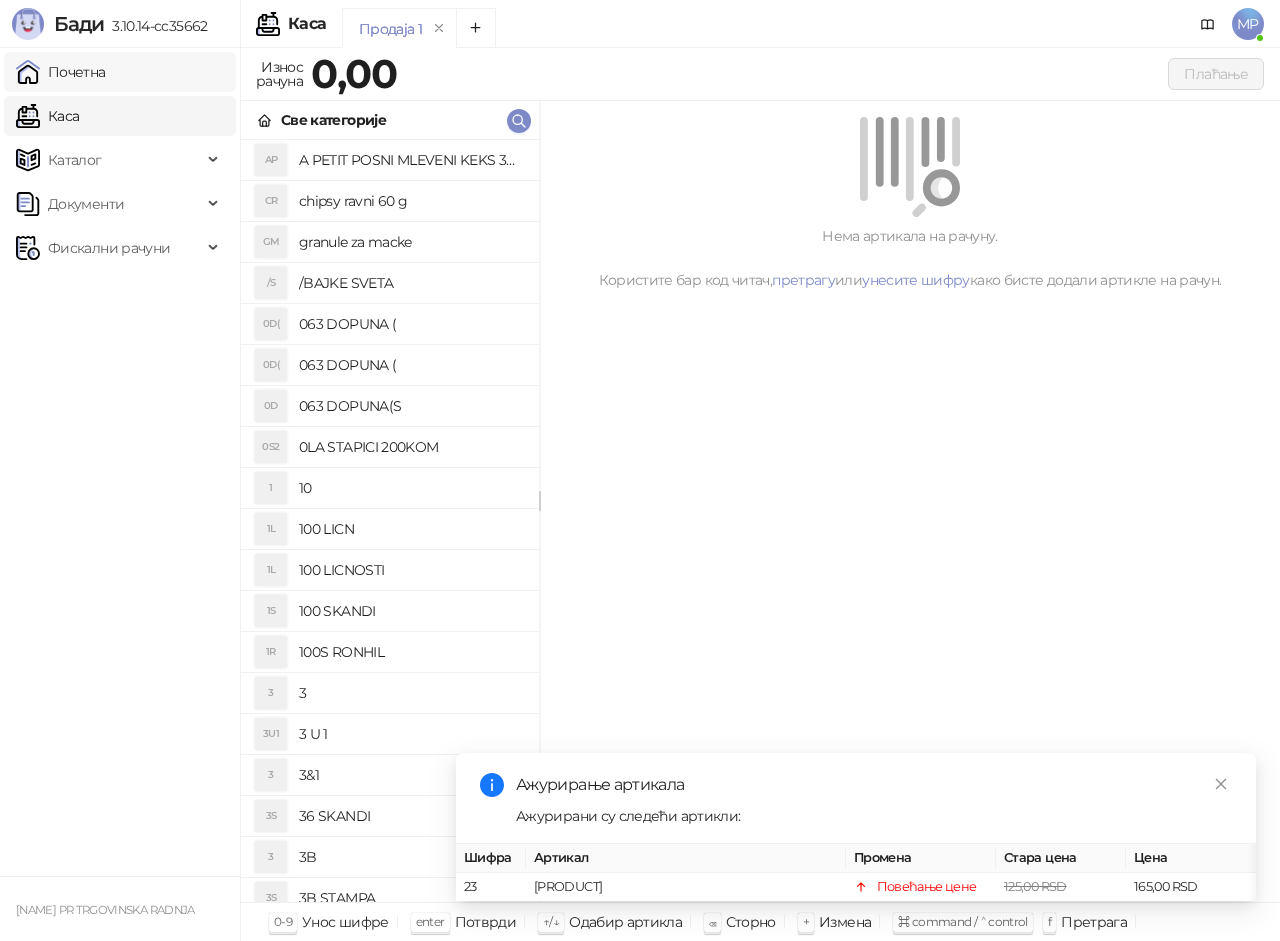 click on "Почетна" at bounding box center [61, 72] 